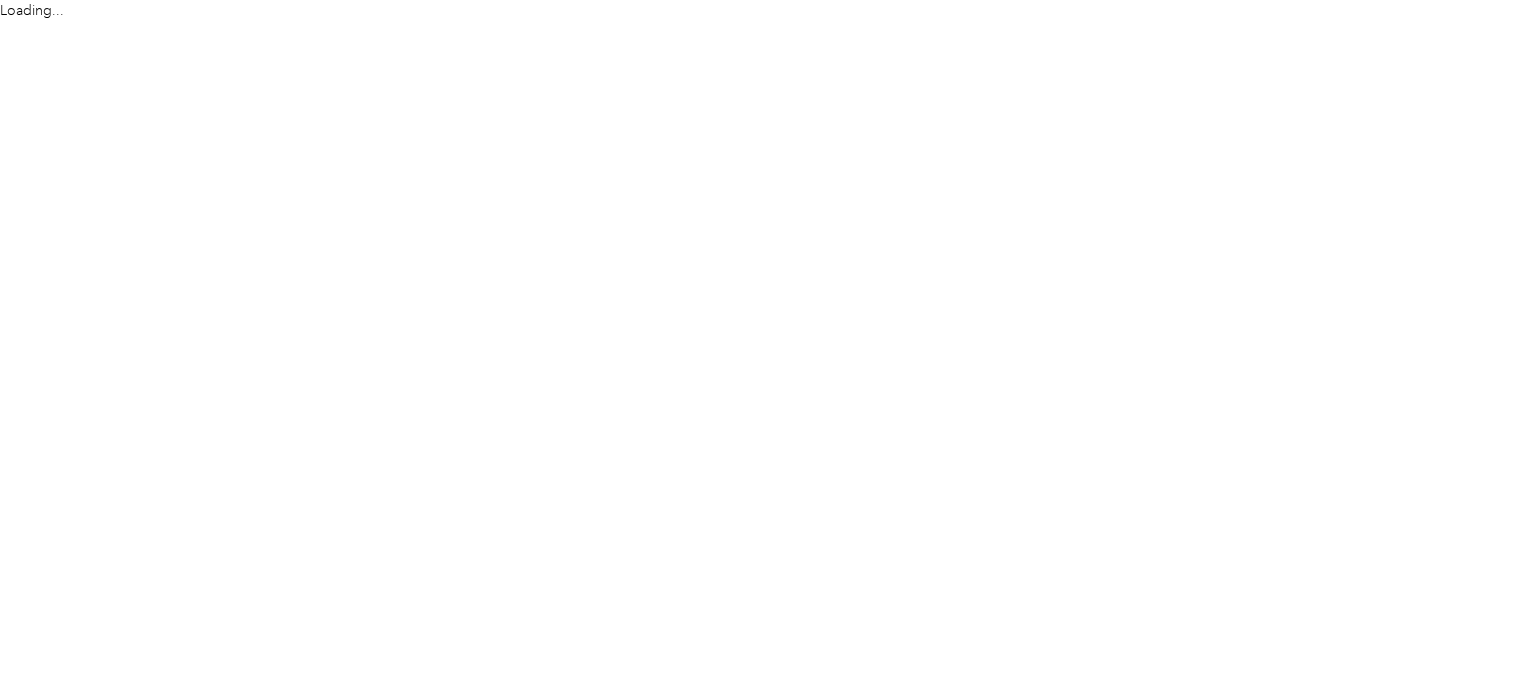 scroll, scrollTop: 0, scrollLeft: 0, axis: both 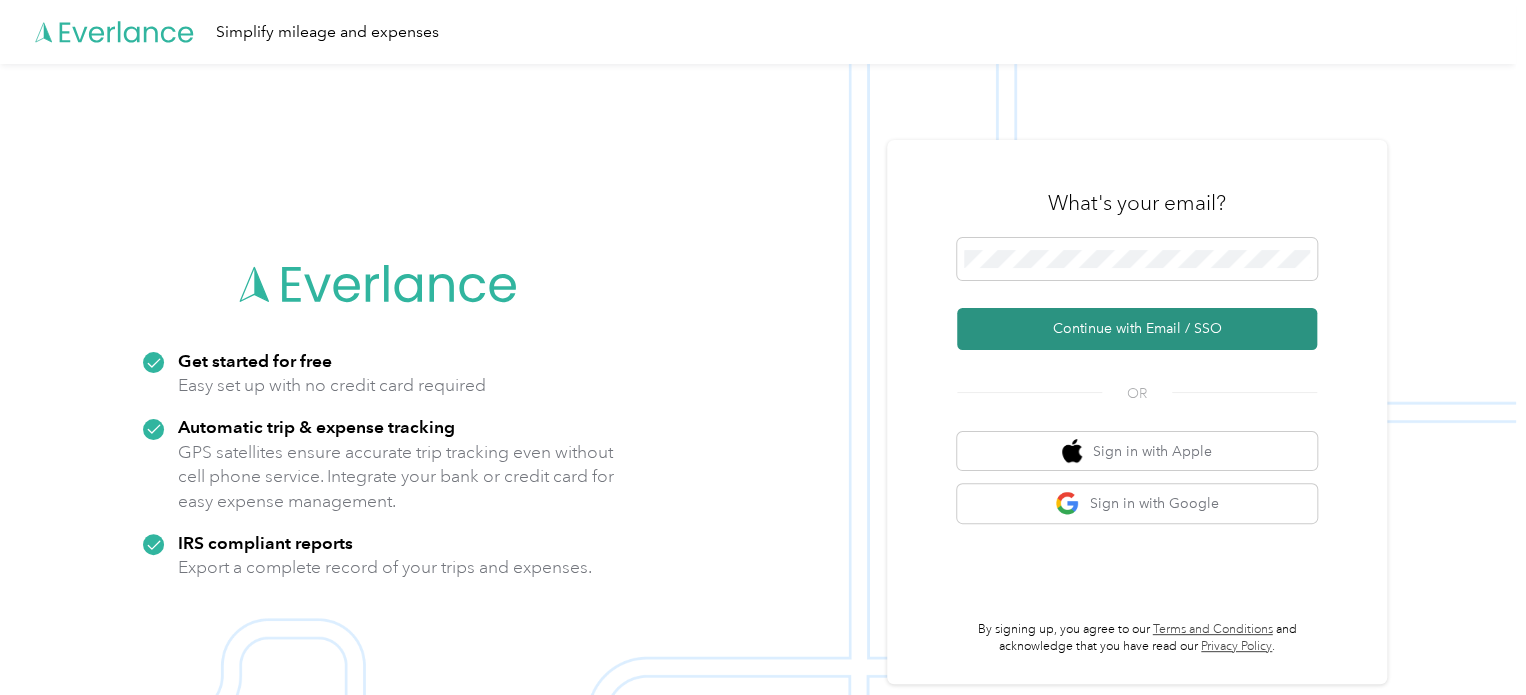 click on "Continue with Email / SSO" at bounding box center [1137, 329] 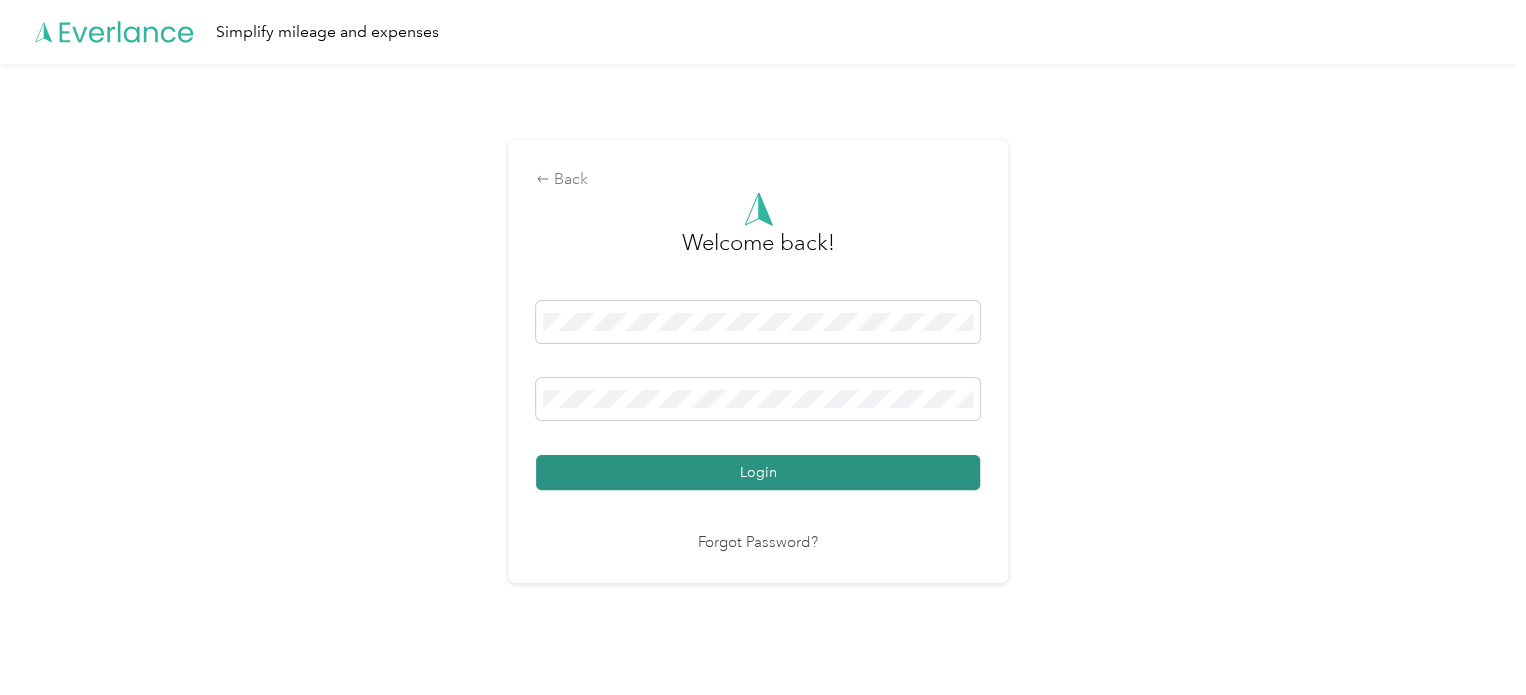 click on "Login" at bounding box center [758, 472] 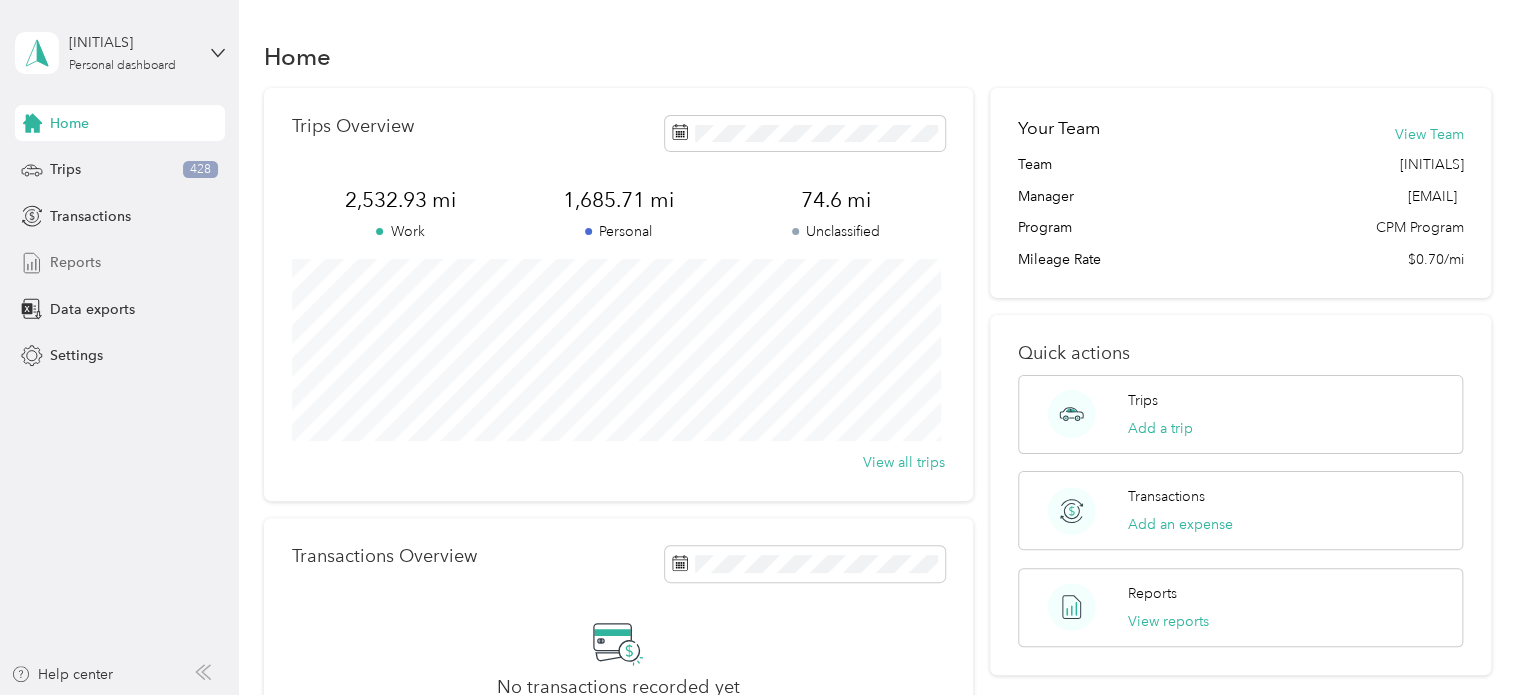 click on "Reports" at bounding box center [75, 262] 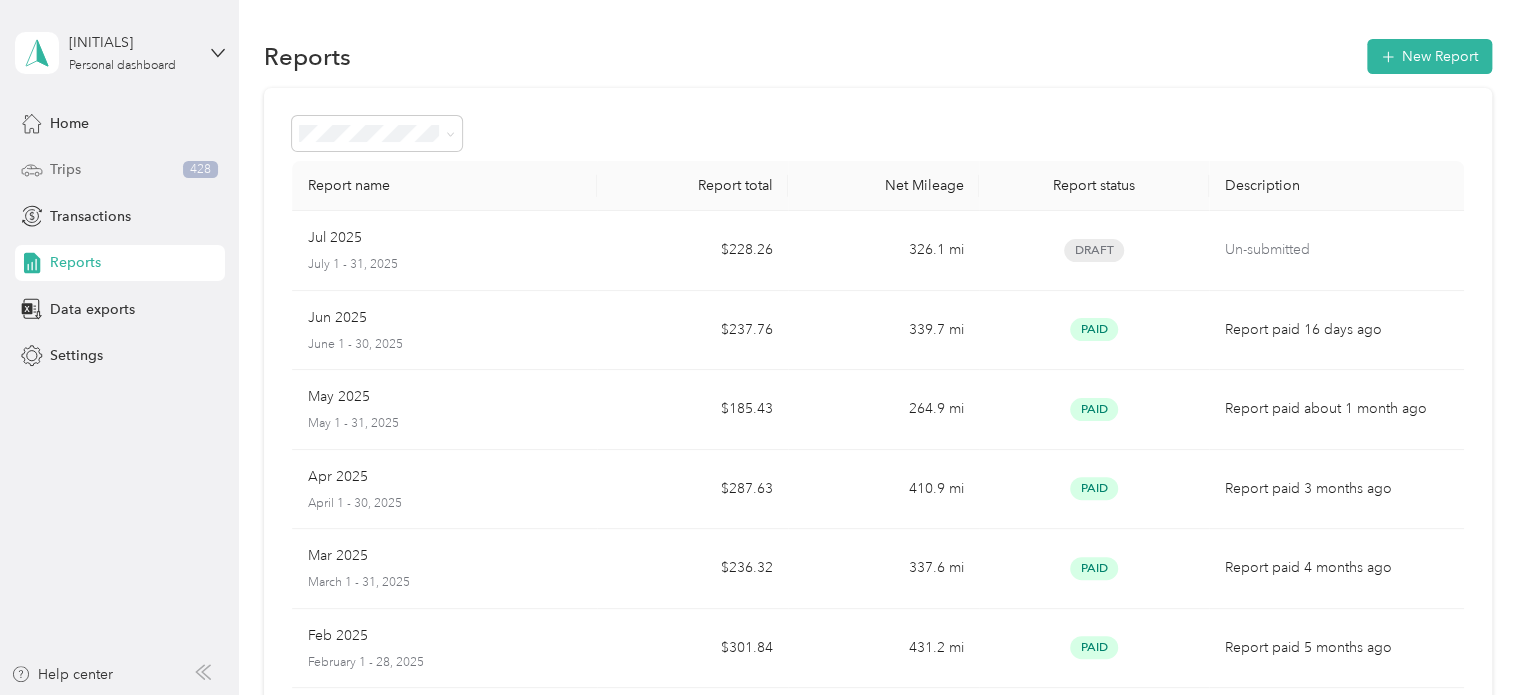 click on "Trips 428" at bounding box center (120, 170) 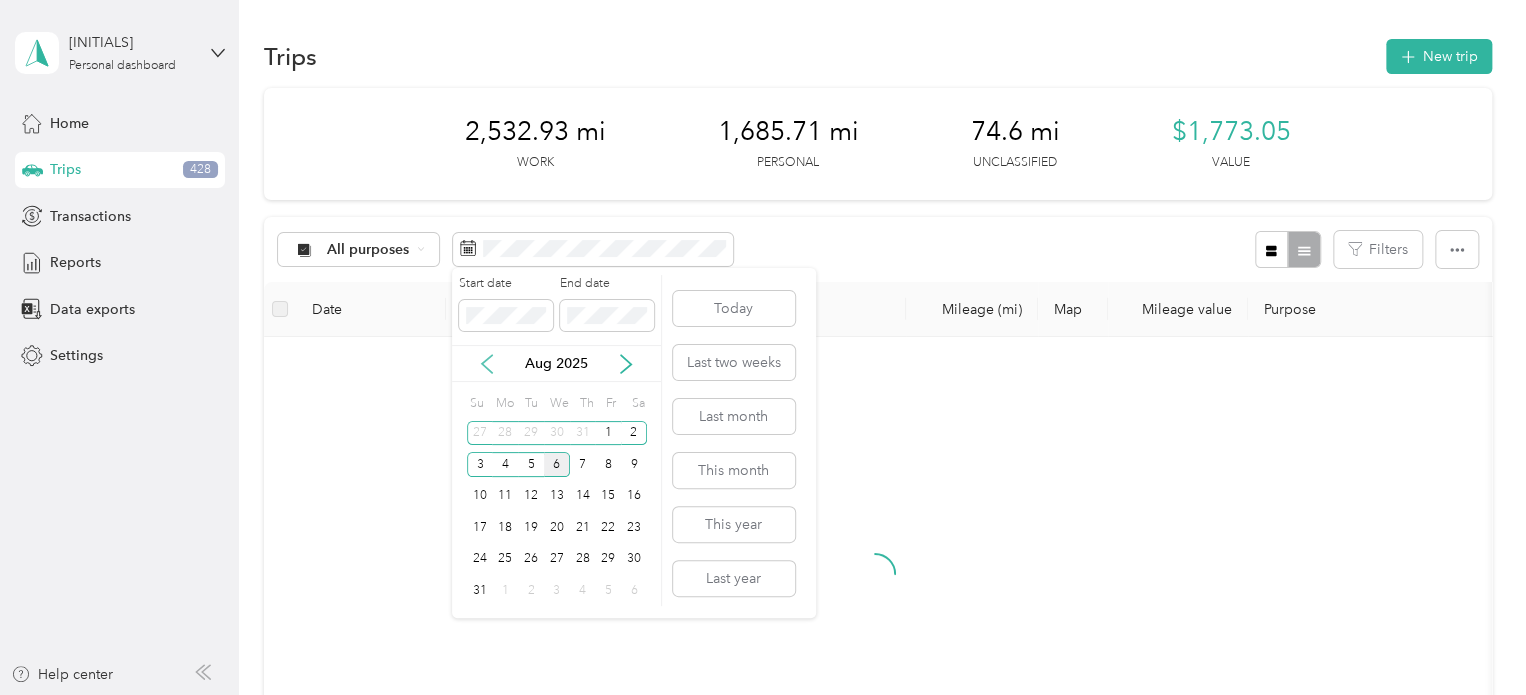 click 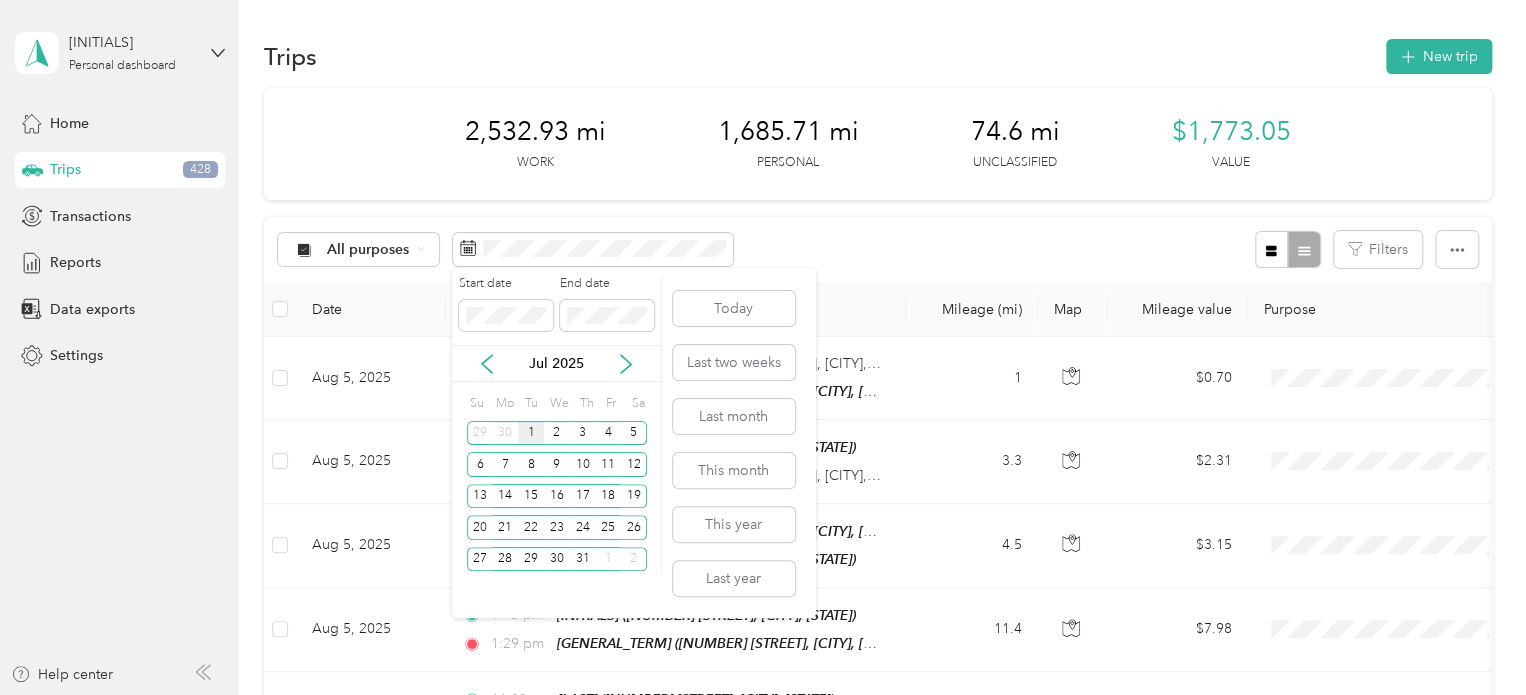 click on "1" at bounding box center [531, 433] 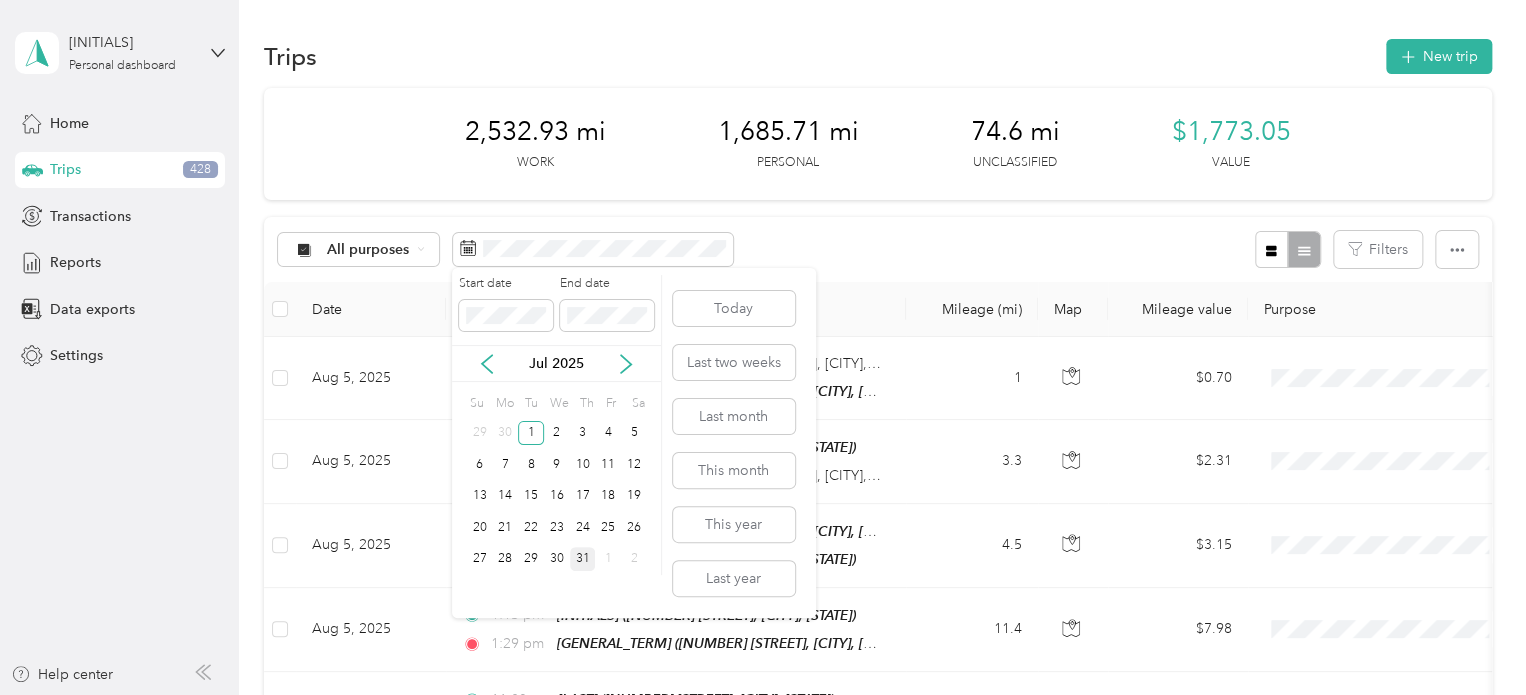 click on "31" at bounding box center (583, 559) 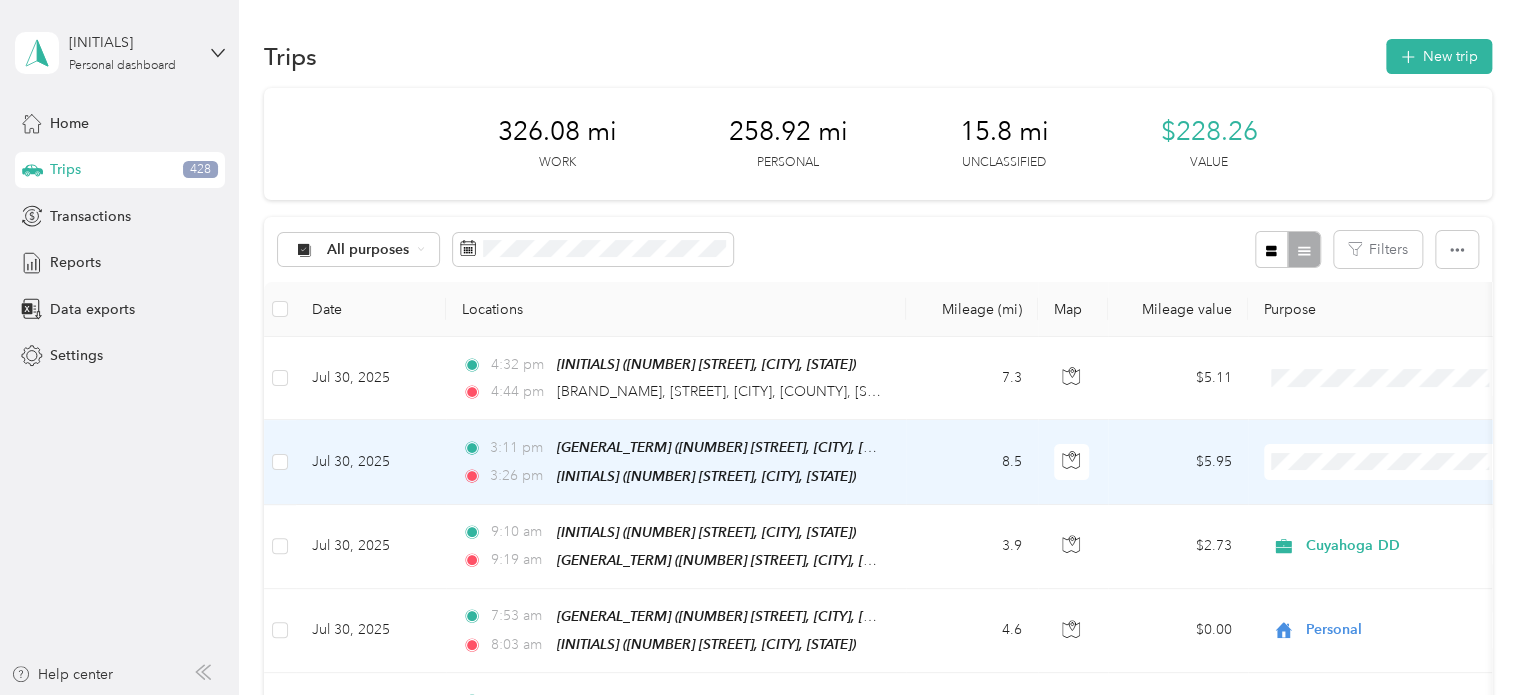 click on "Cuyahoga DD" at bounding box center (1405, 496) 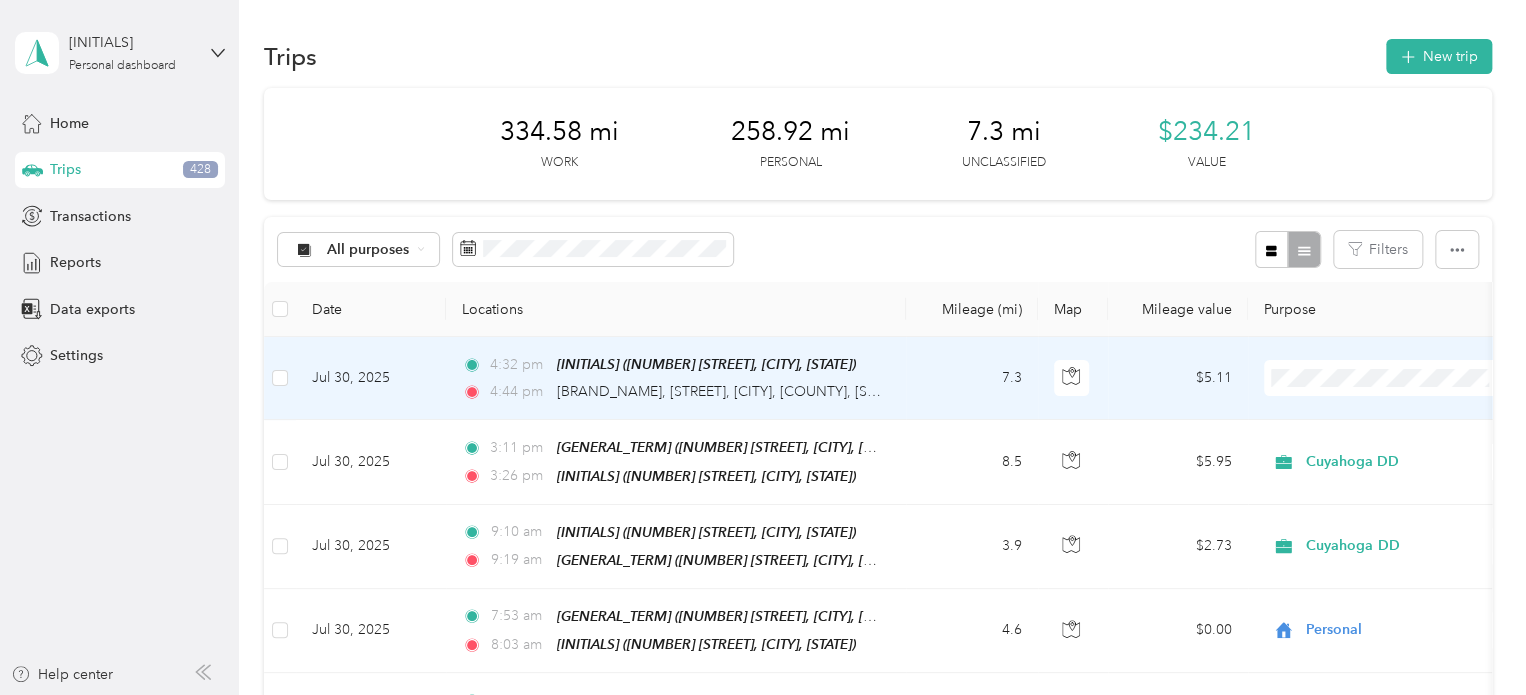 click on "Personal" at bounding box center [1405, 449] 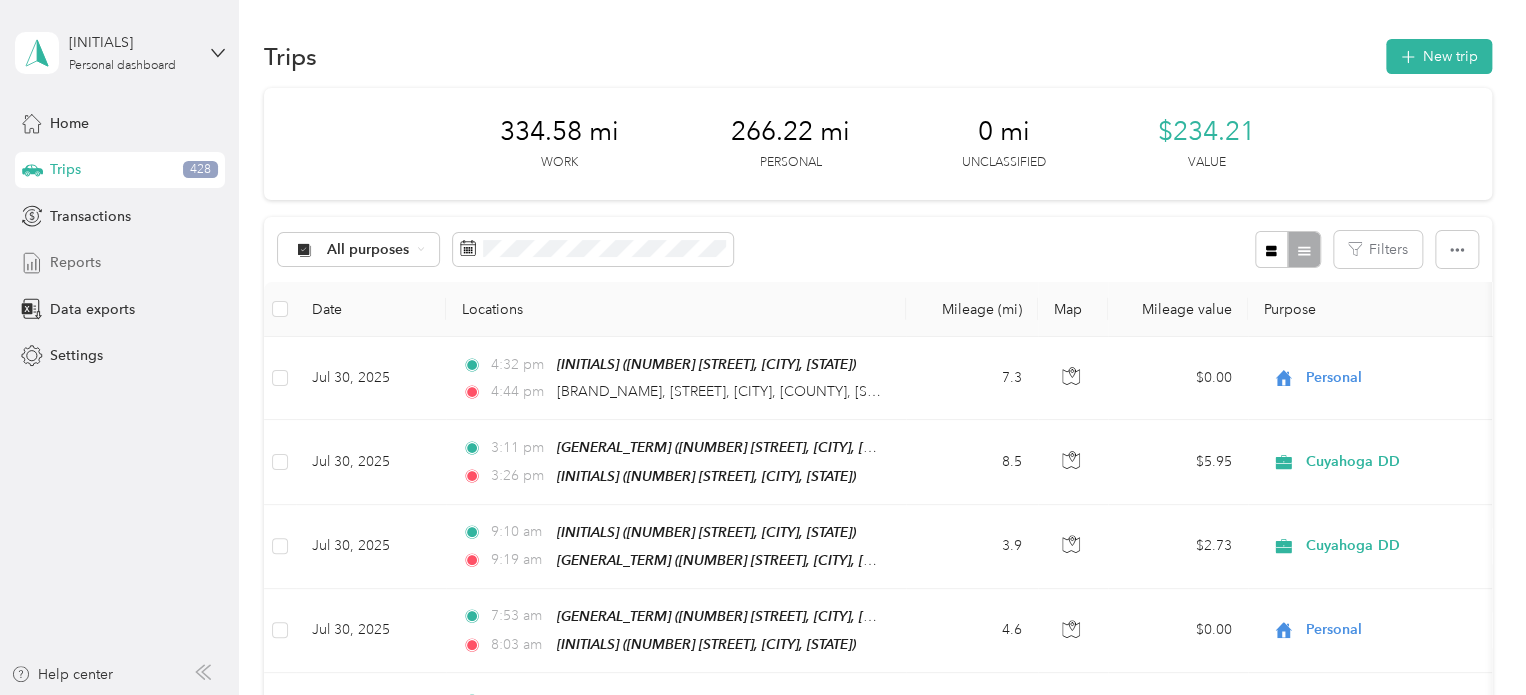 click on "Reports" at bounding box center (120, 263) 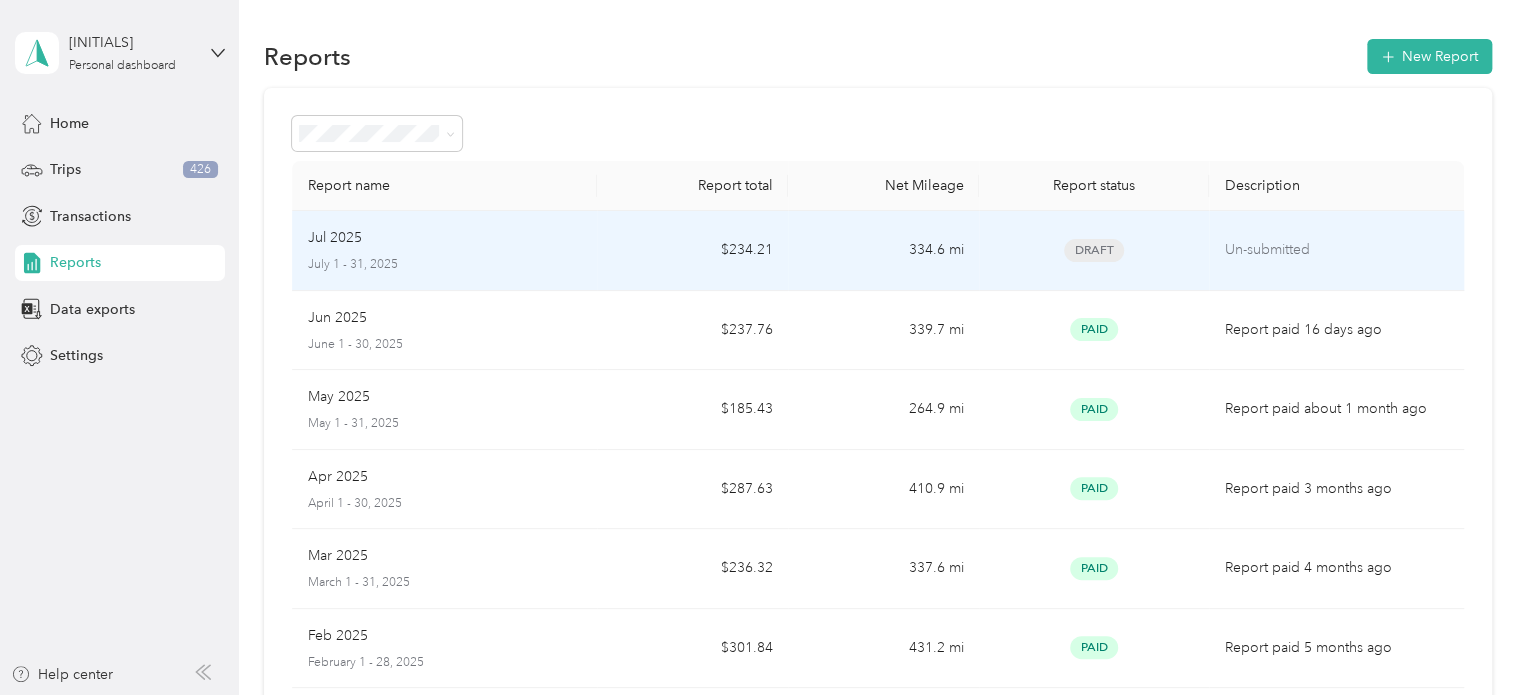 click on "Jul 2025 July 1 - 31, 2025" at bounding box center (445, 250) 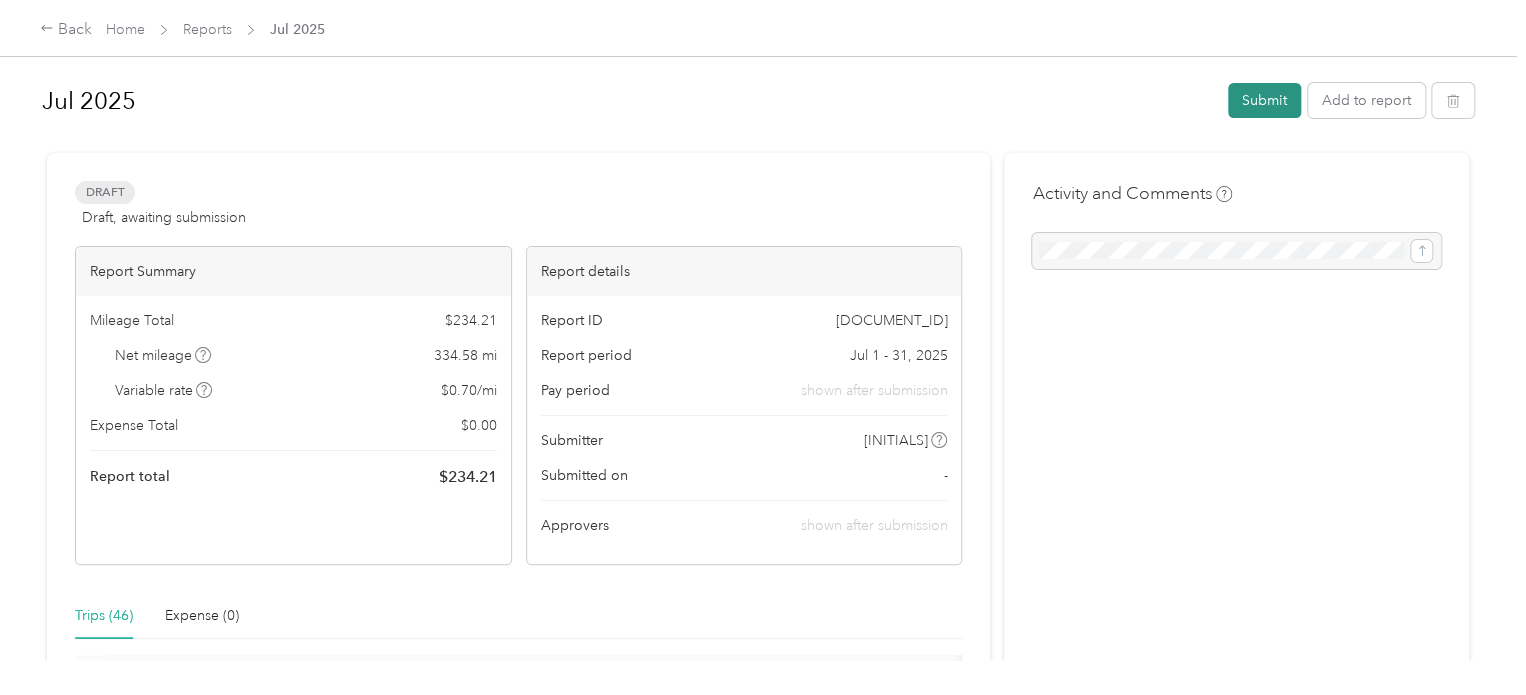 click on "Submit" at bounding box center [1264, 100] 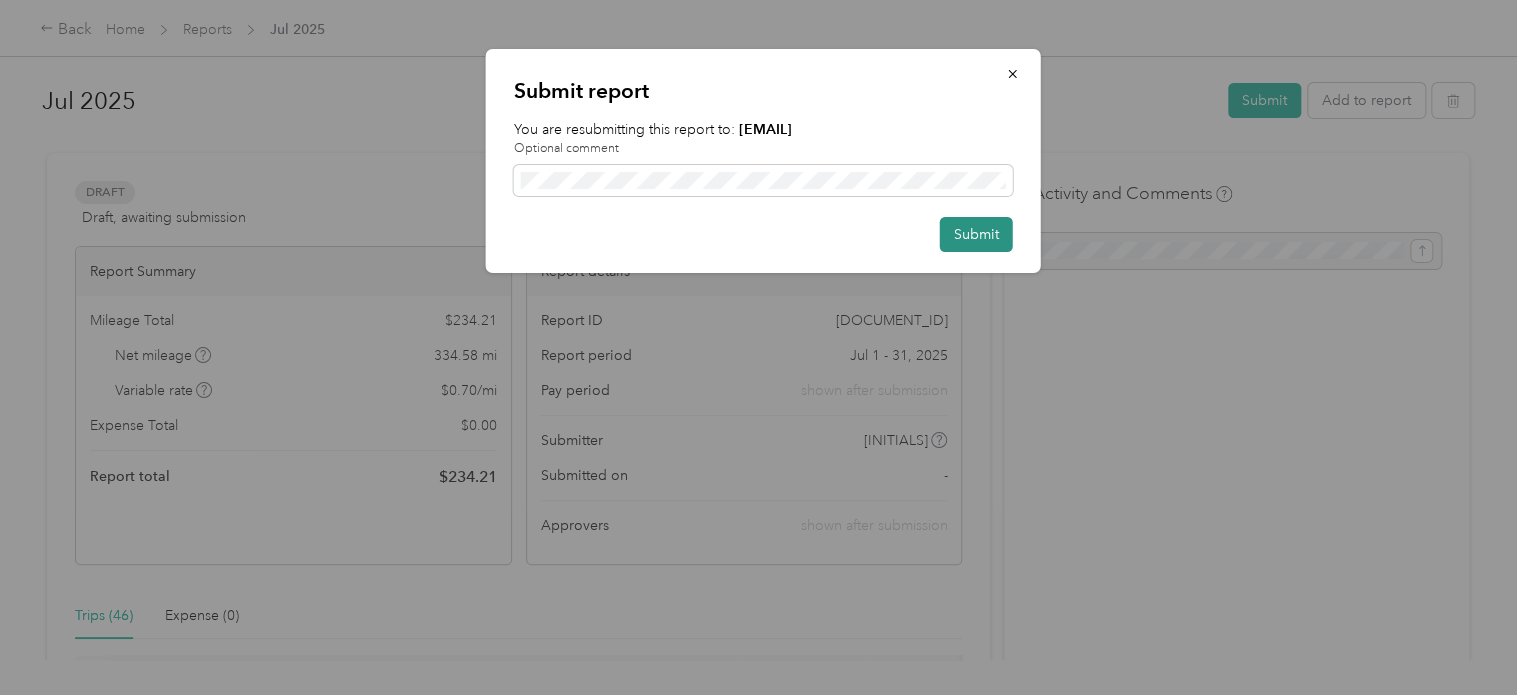 click on "Submit" at bounding box center (976, 234) 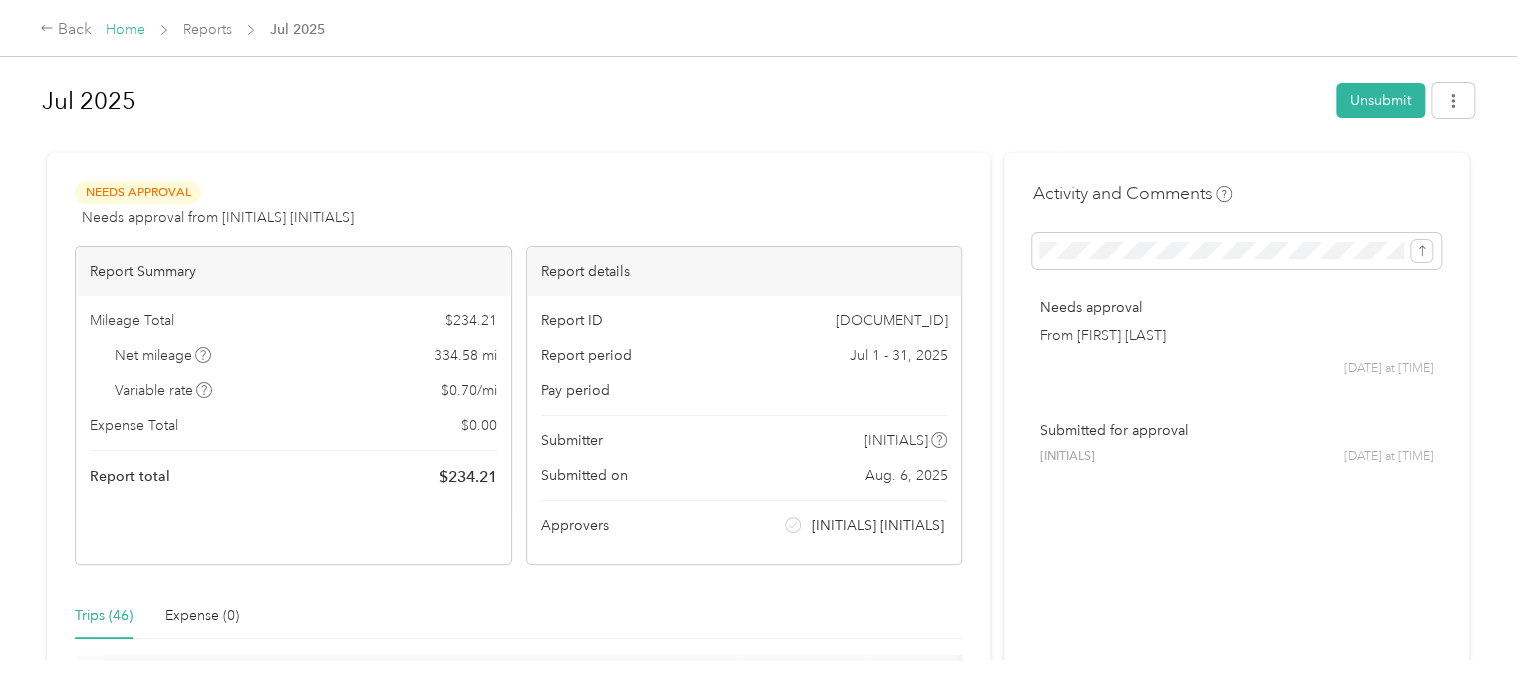 click on "Home" at bounding box center [125, 29] 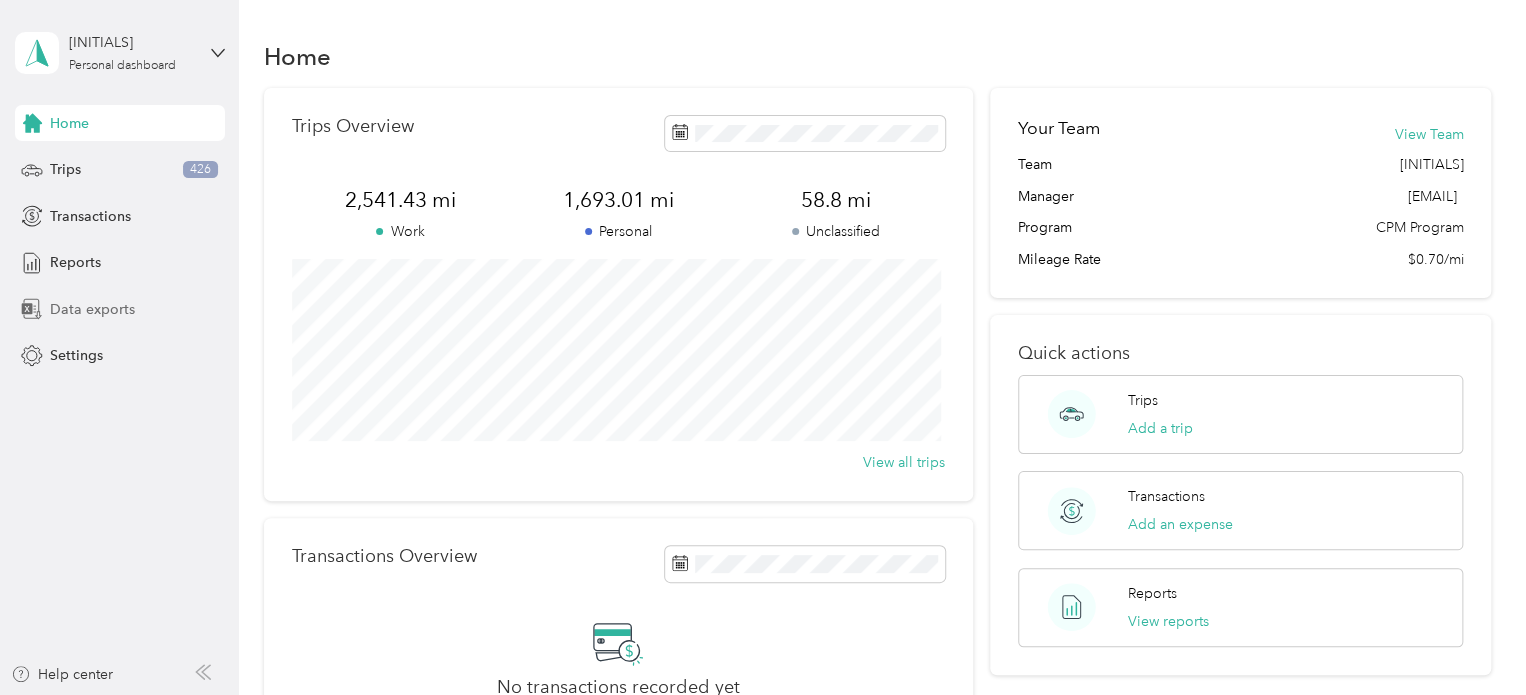 click on "Data exports" at bounding box center (92, 309) 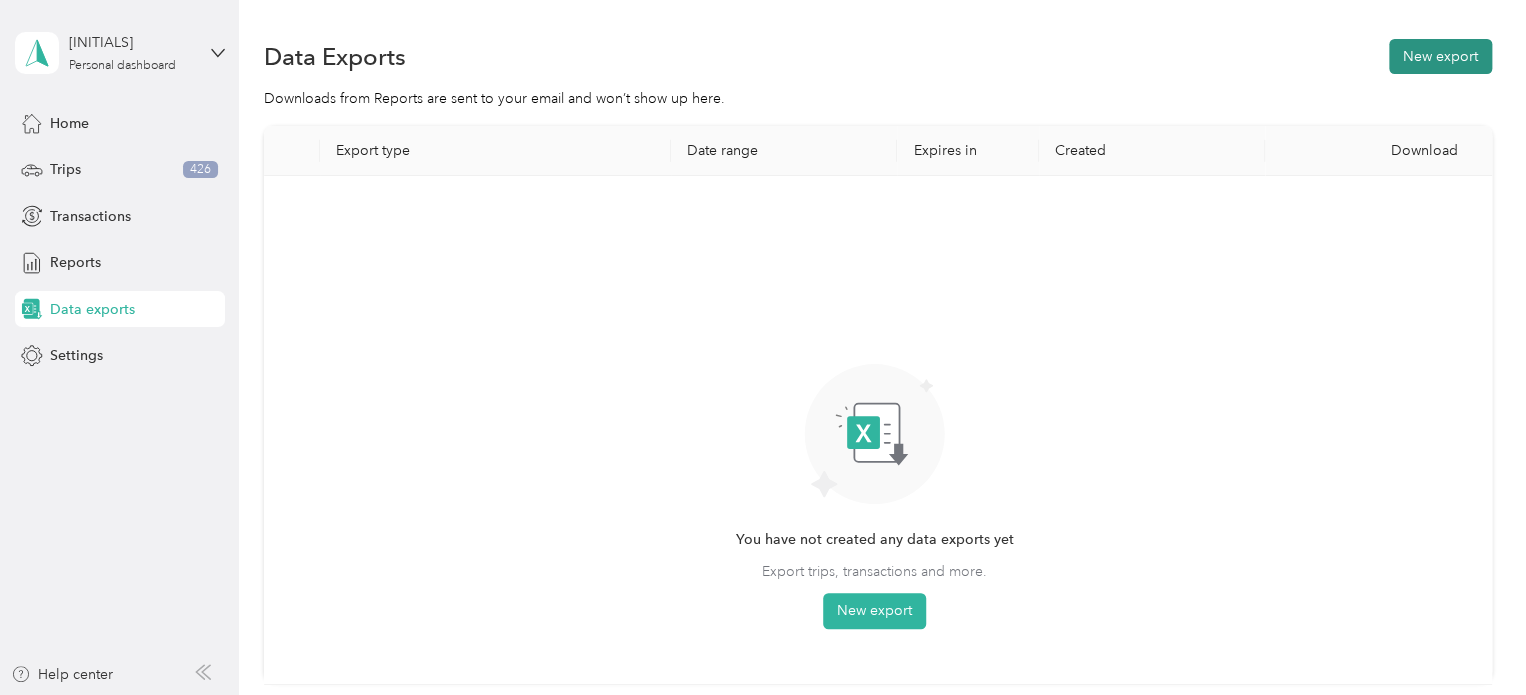 click on "New export" at bounding box center [1440, 56] 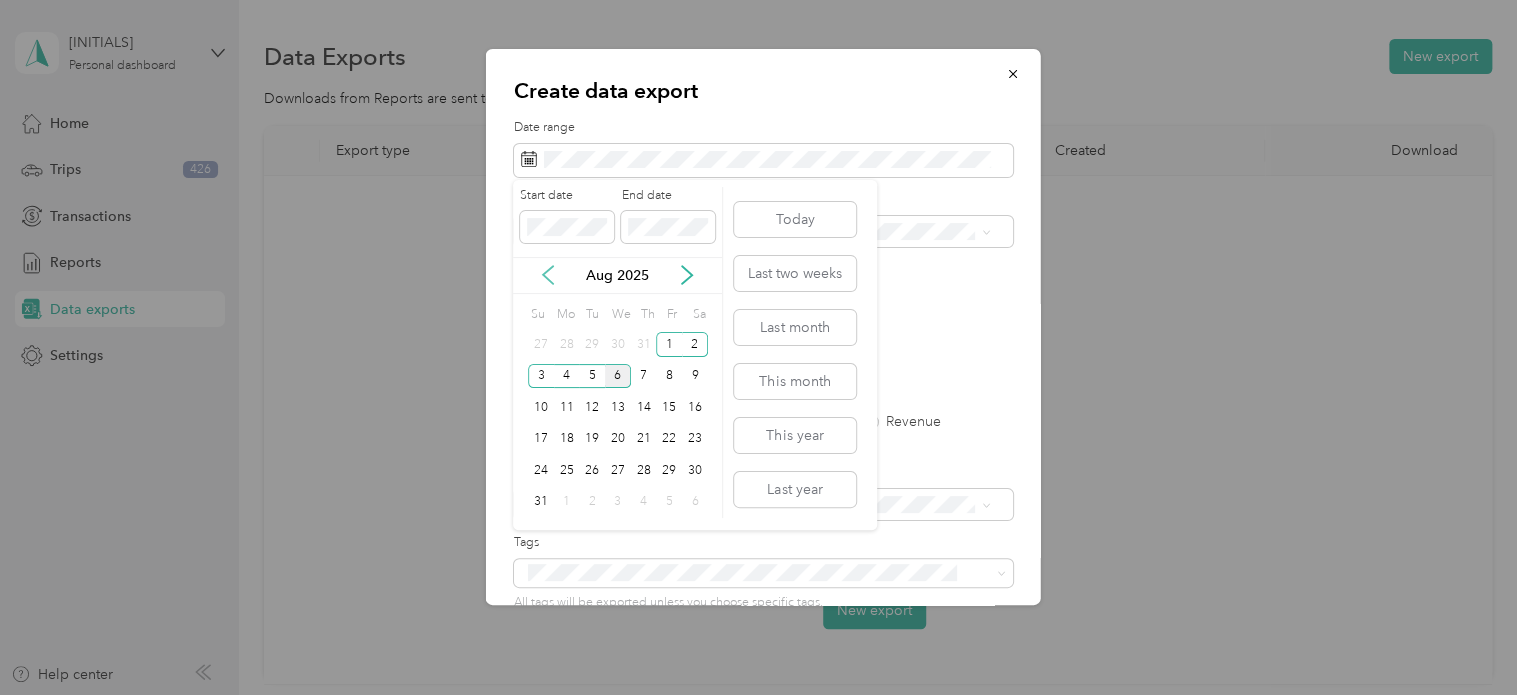 click 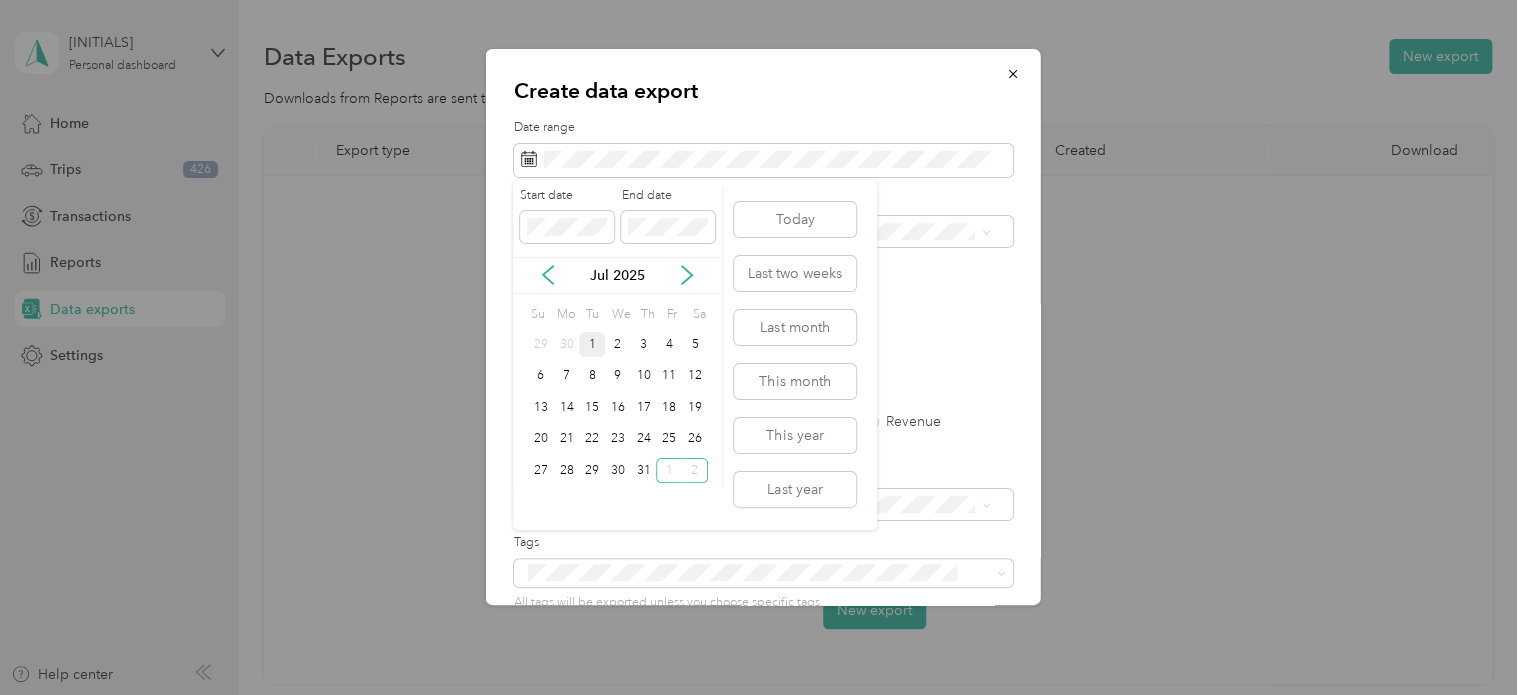click on "1" at bounding box center [592, 344] 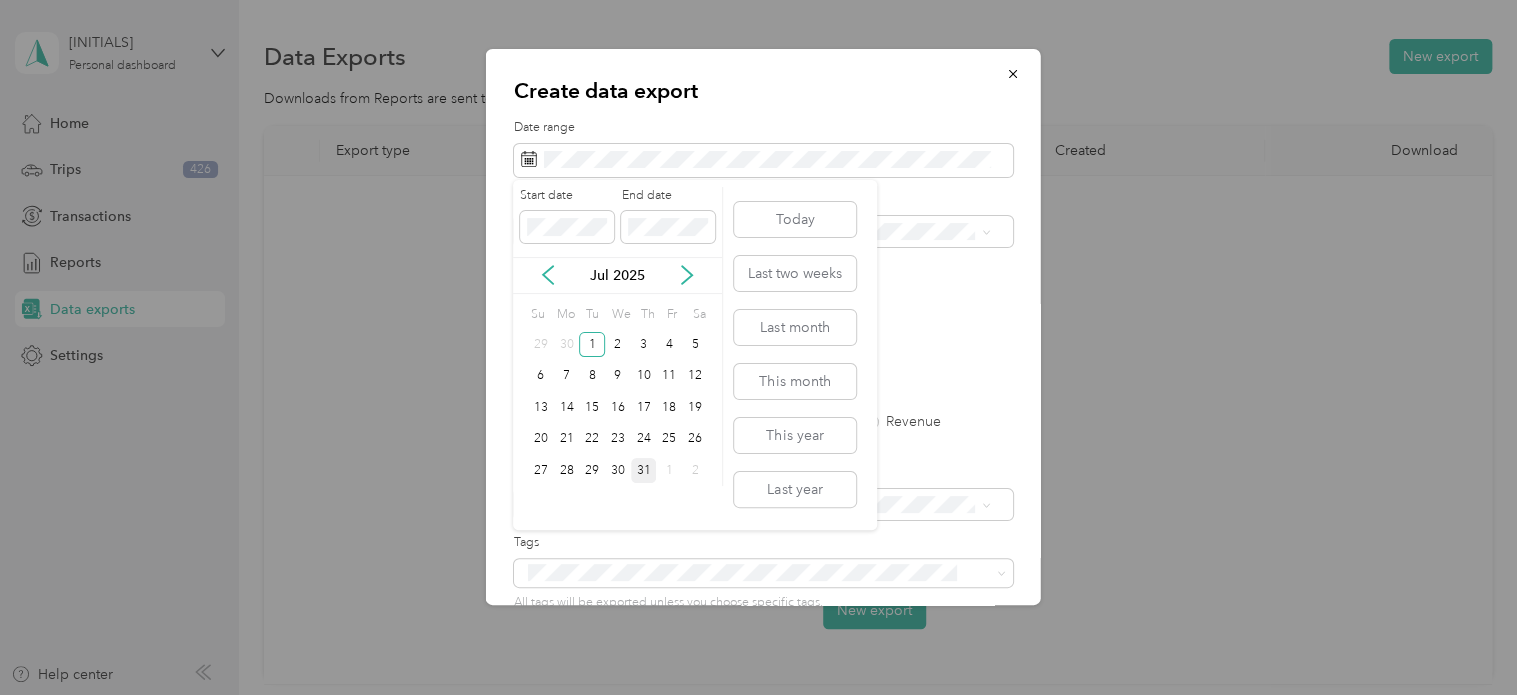 click on "31" at bounding box center (644, 470) 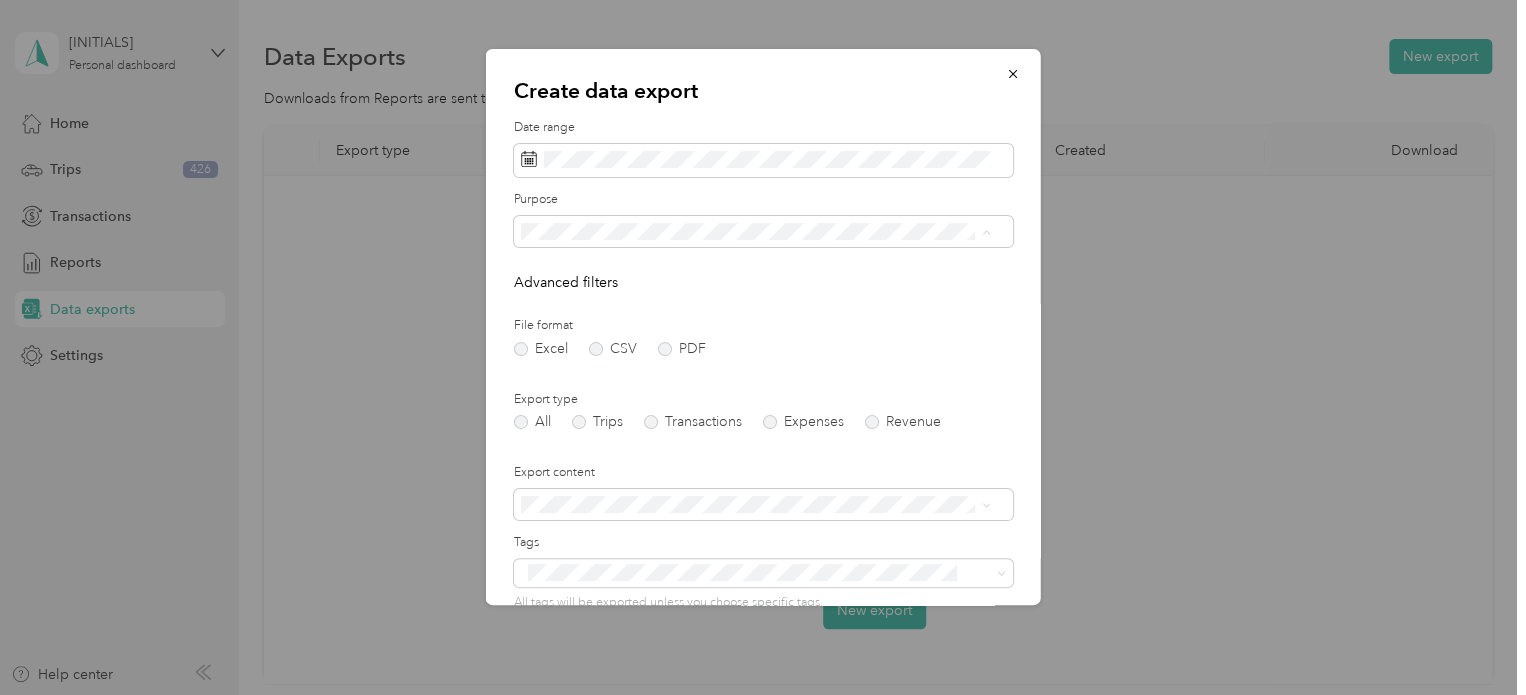 click on "Personal" at bounding box center (755, 337) 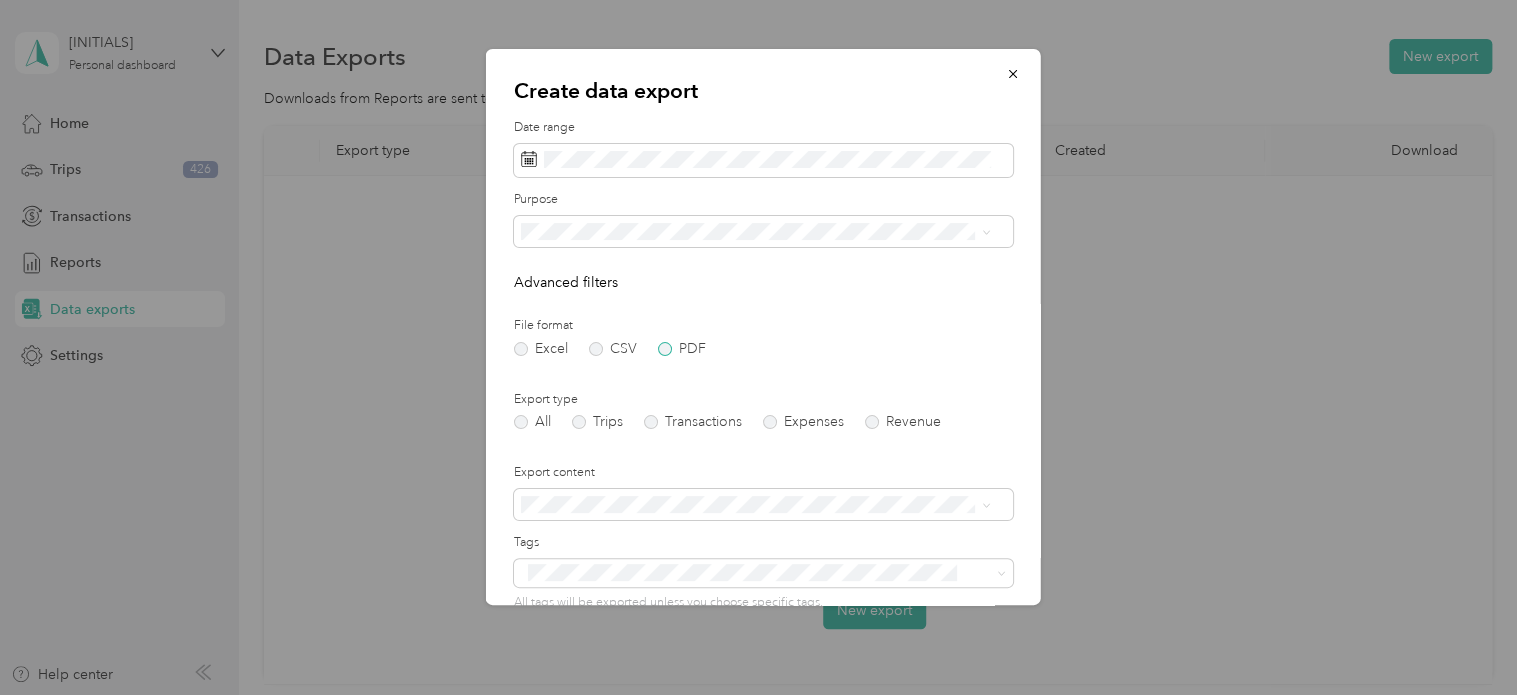 click on "PDF" at bounding box center [682, 349] 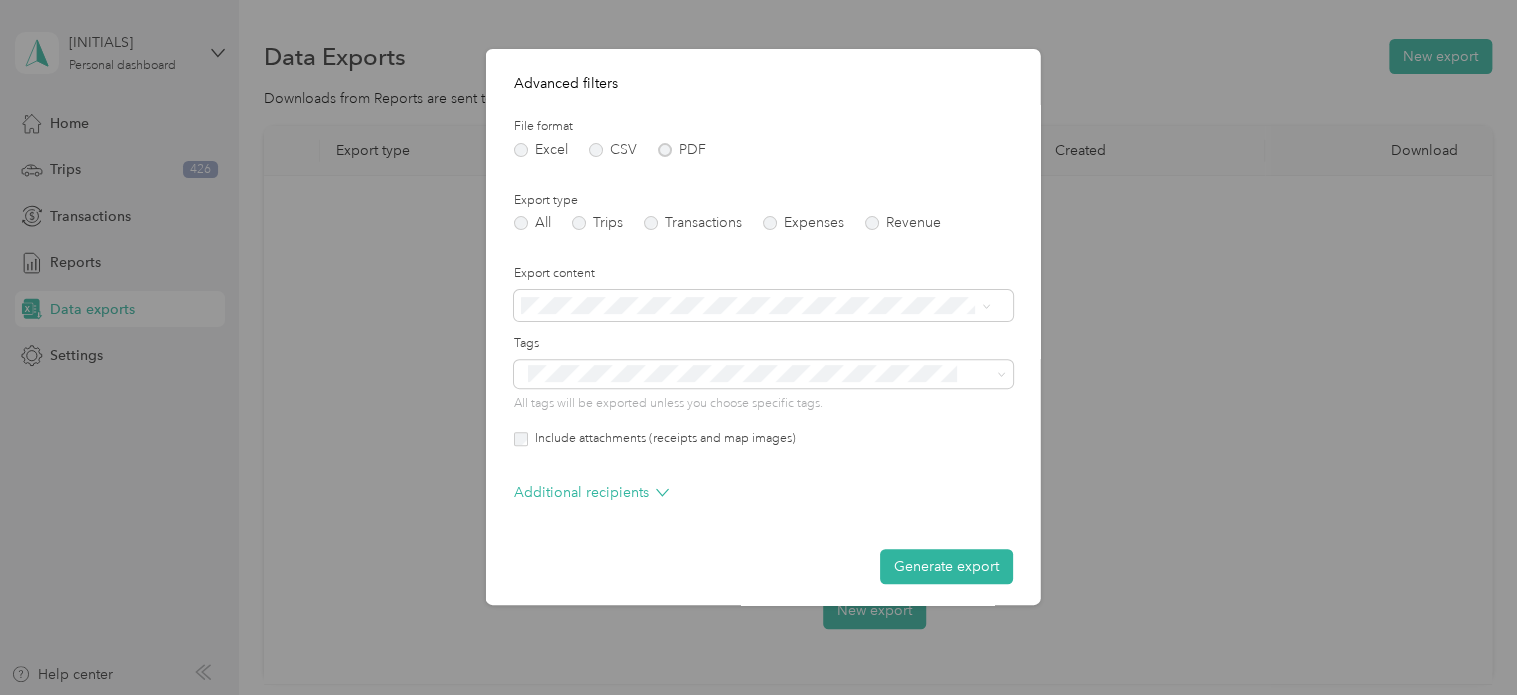scroll, scrollTop: 206, scrollLeft: 0, axis: vertical 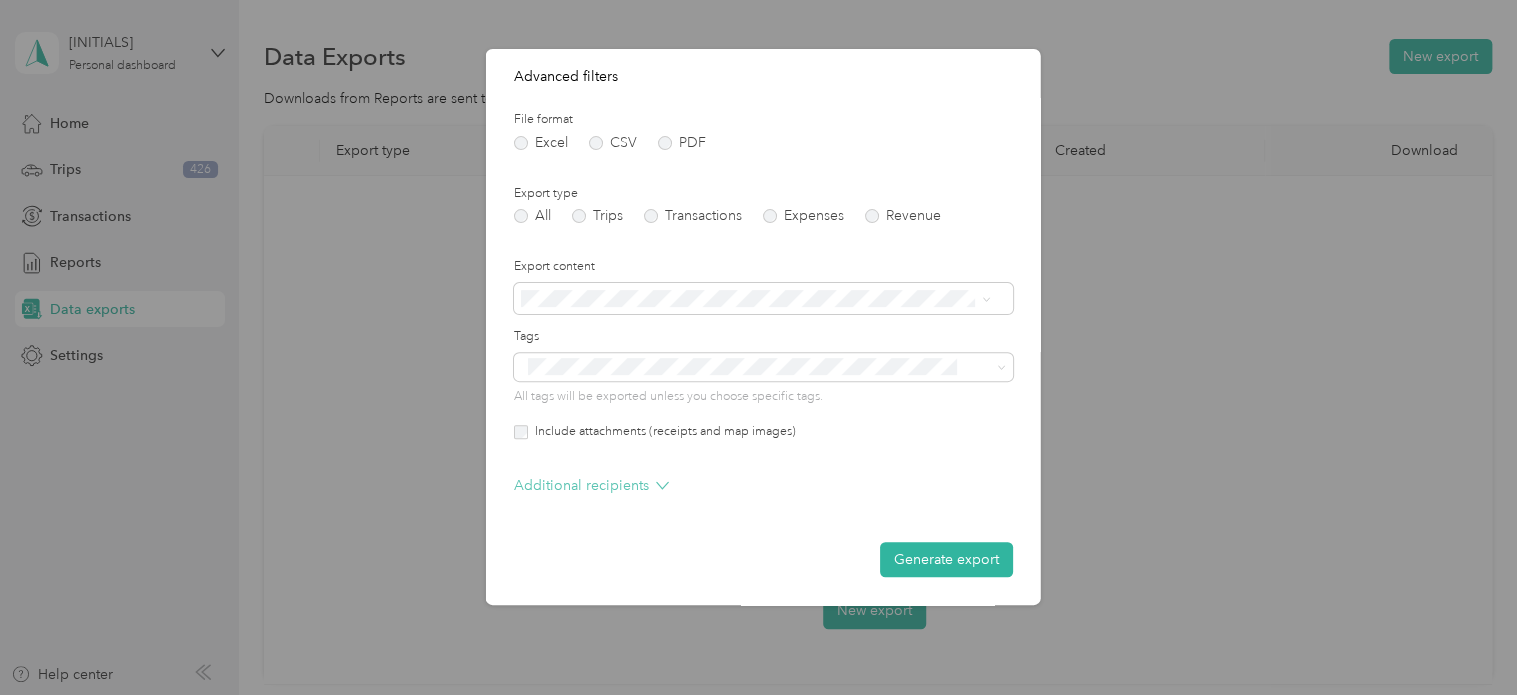 click on "Additional recipients" at bounding box center (591, 485) 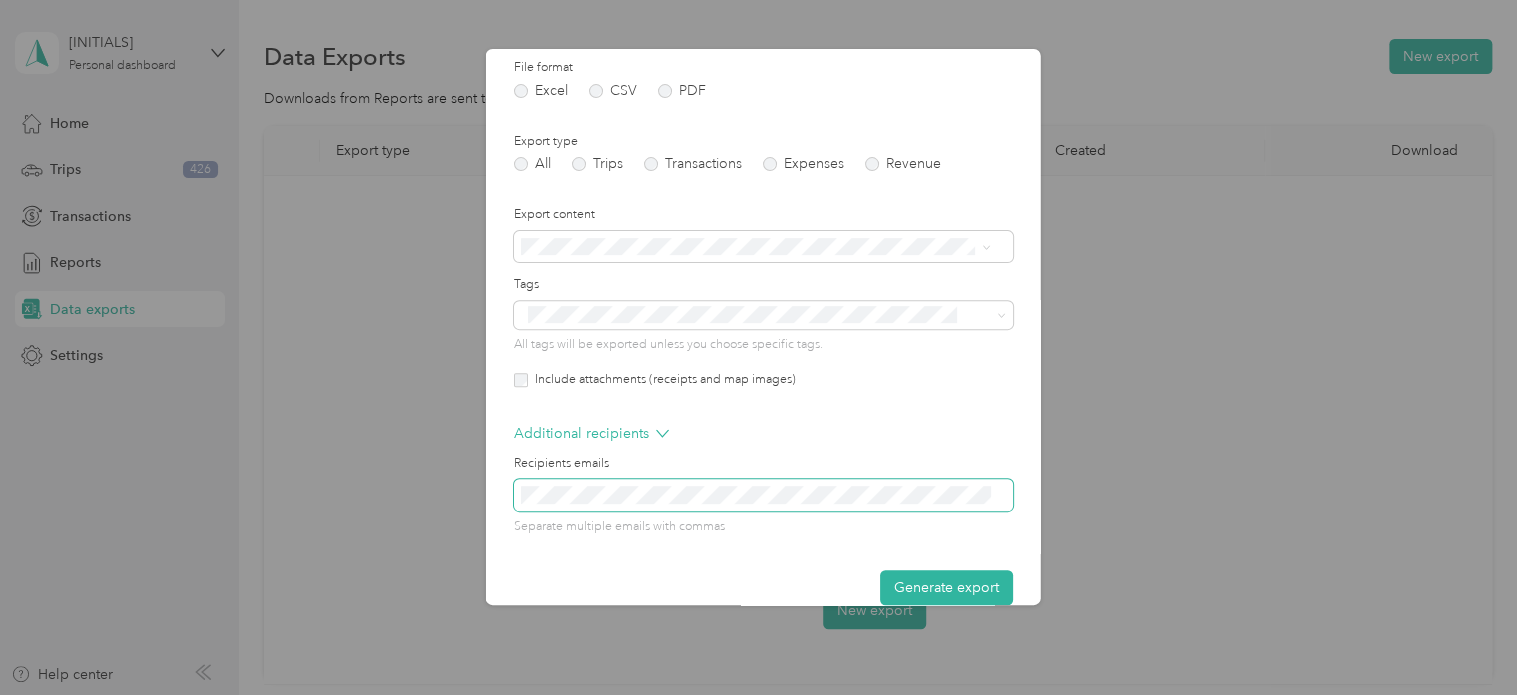 scroll, scrollTop: 286, scrollLeft: 0, axis: vertical 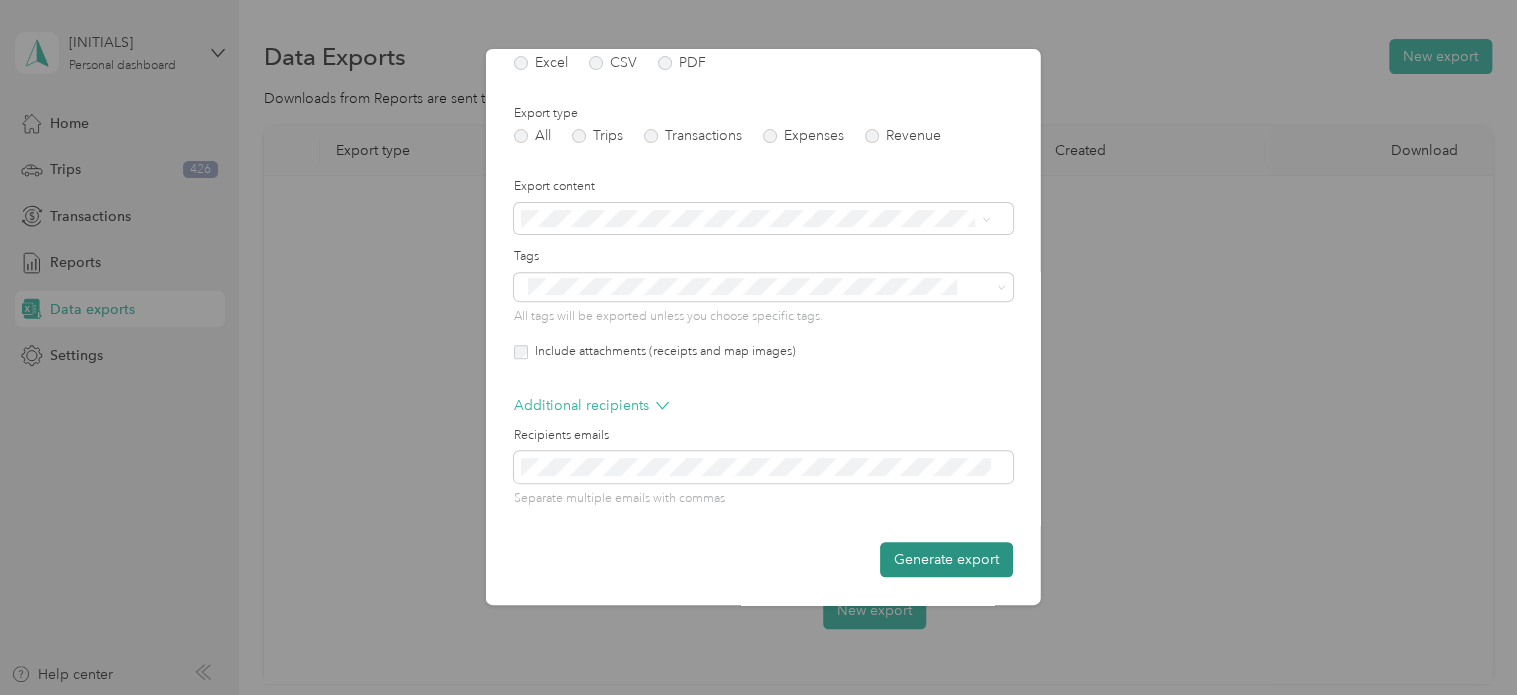 click on "Generate export" at bounding box center [946, 559] 